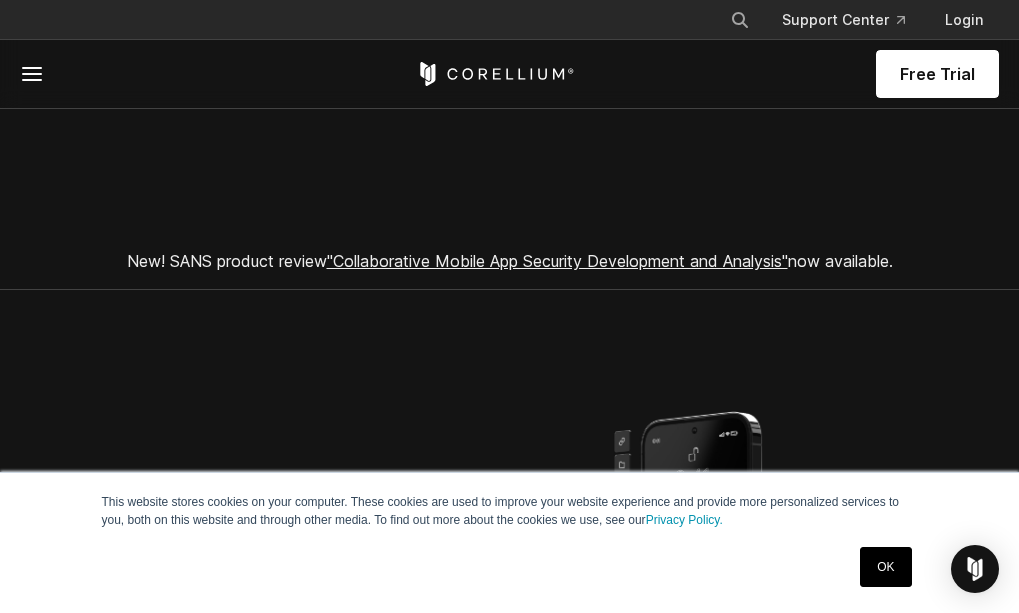 scroll, scrollTop: 0, scrollLeft: 0, axis: both 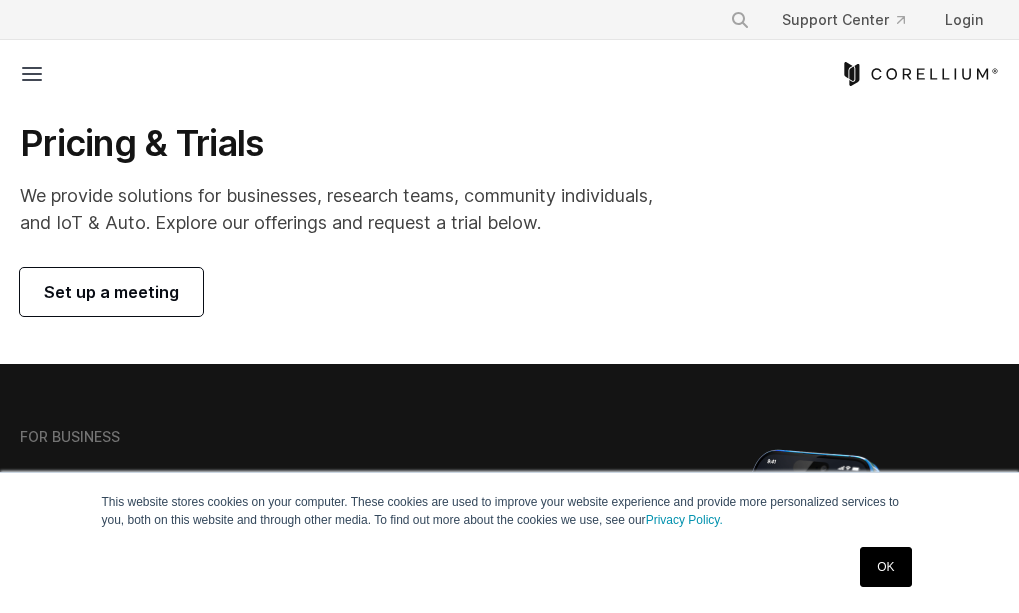 click on "Set up a meeting" at bounding box center [111, 292] 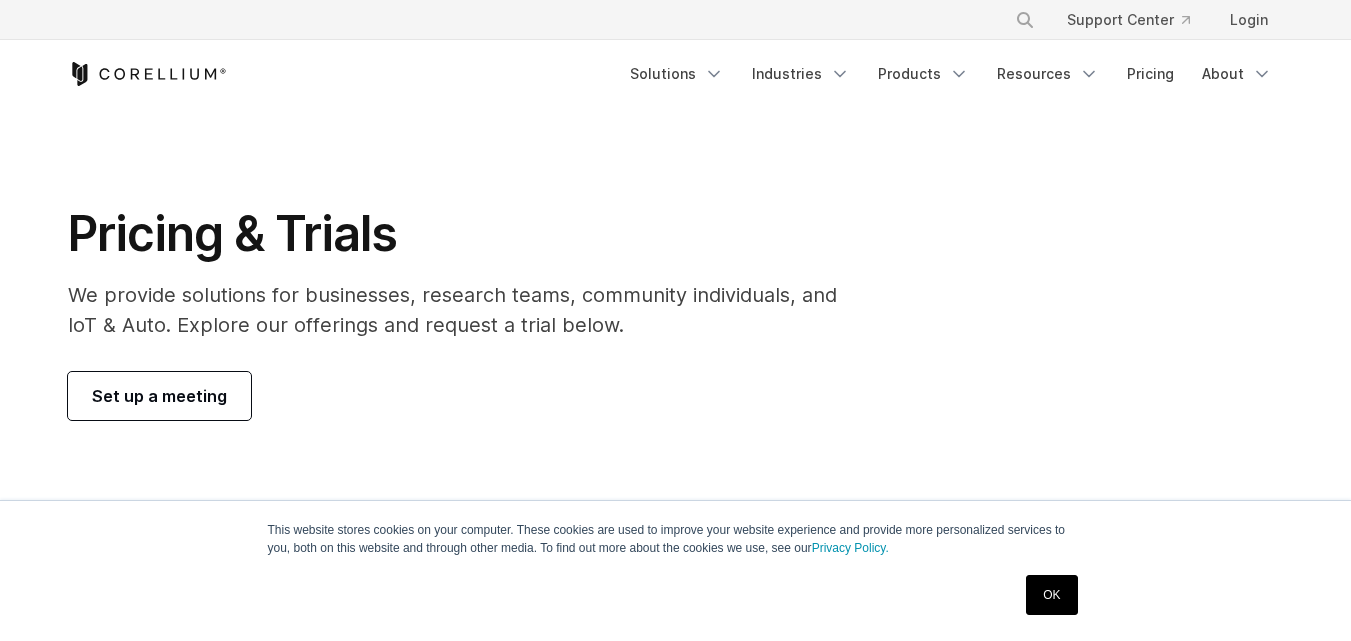 click on "Set up a meeting" at bounding box center (159, 396) 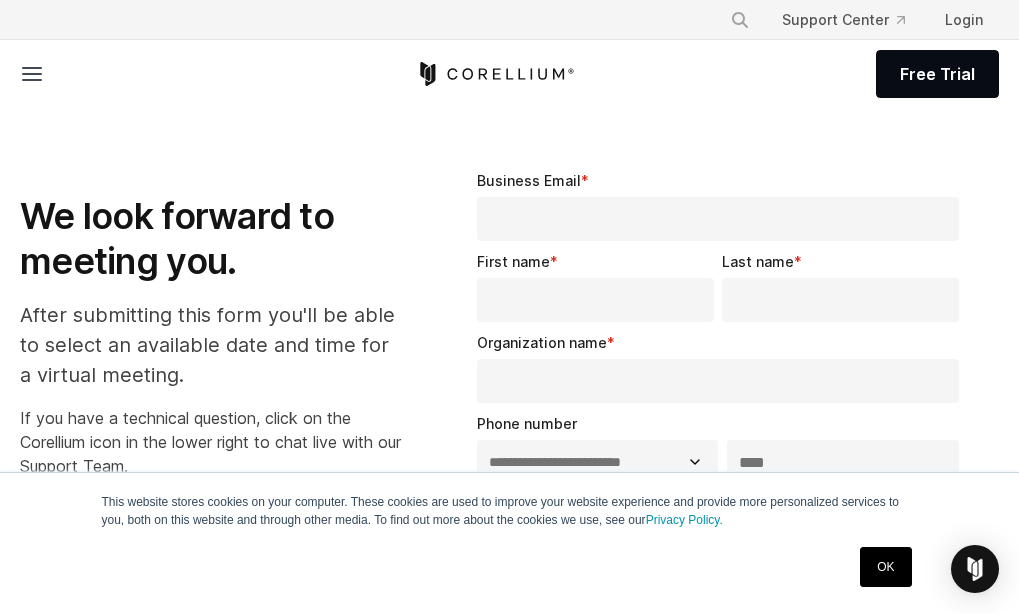 select on "**" 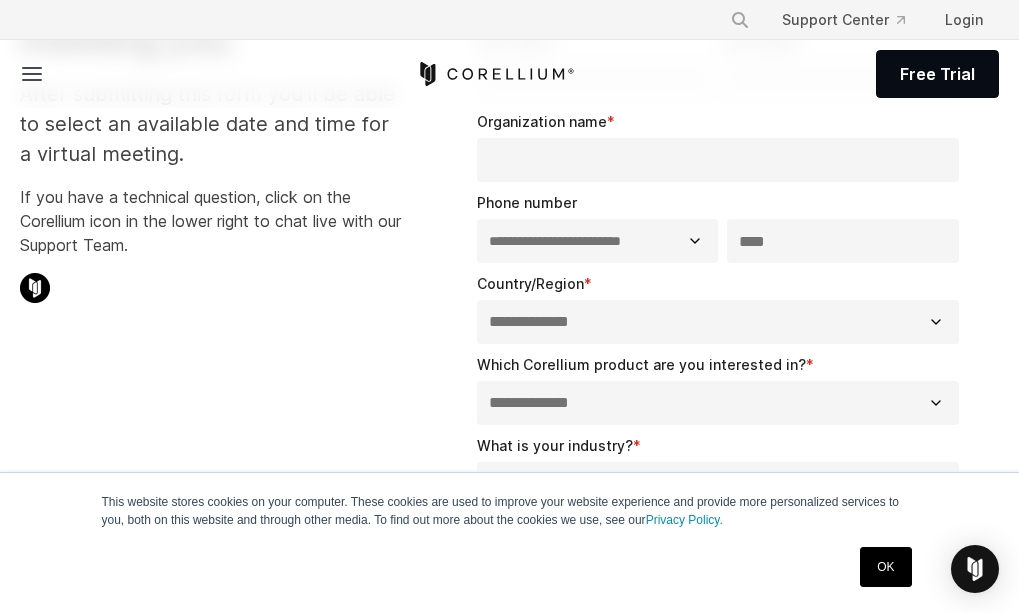 scroll, scrollTop: 225, scrollLeft: 0, axis: vertical 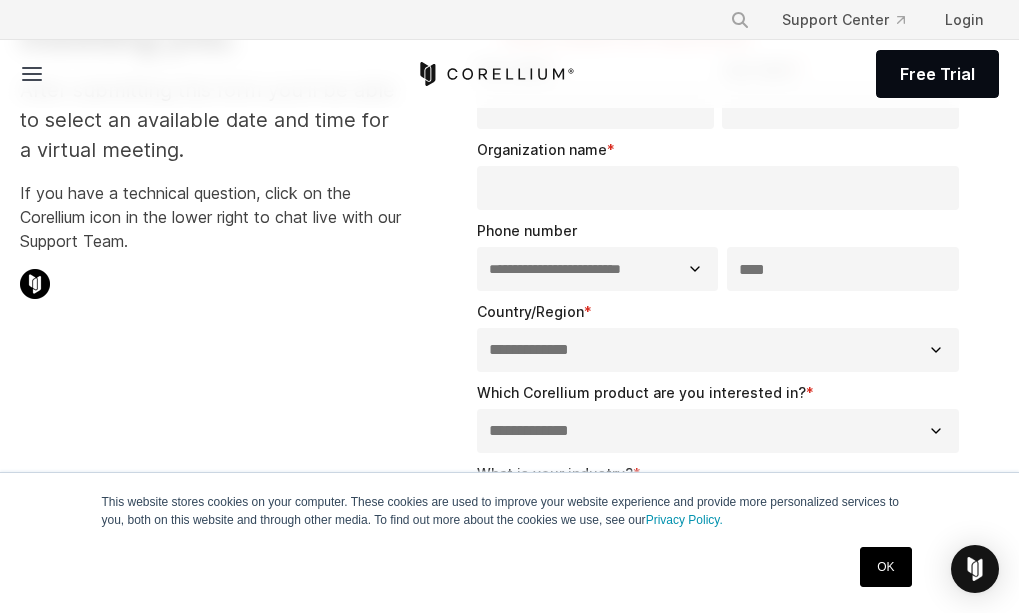 click on "**********" at bounding box center [722, 255] 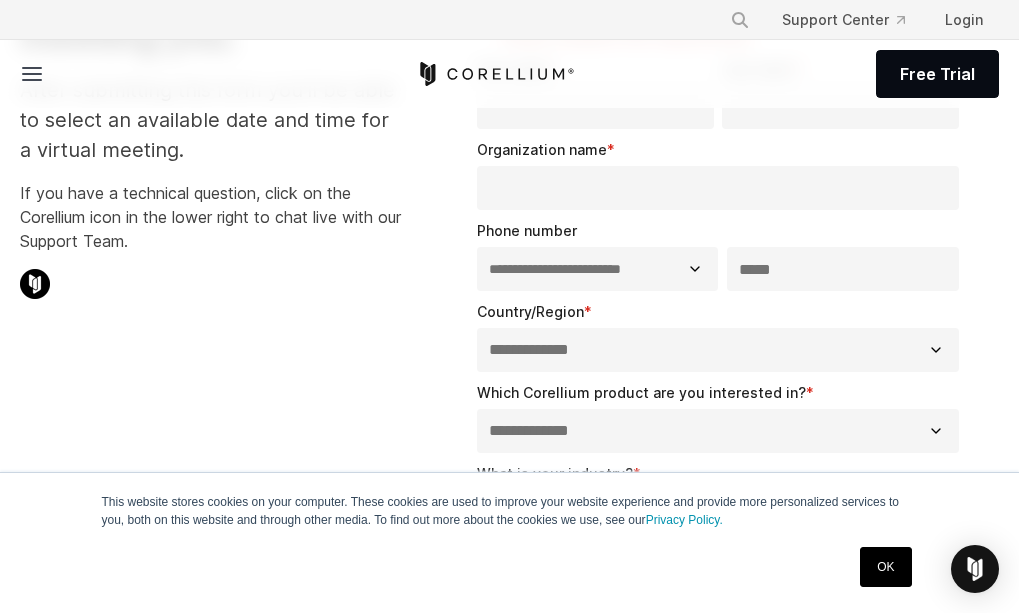 type on "***" 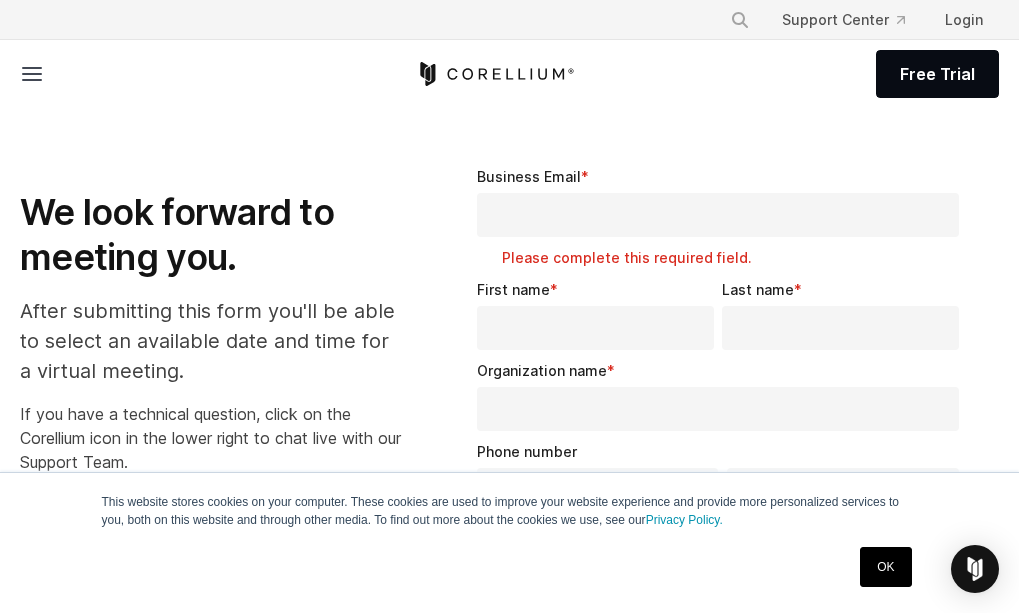 scroll, scrollTop: 0, scrollLeft: 0, axis: both 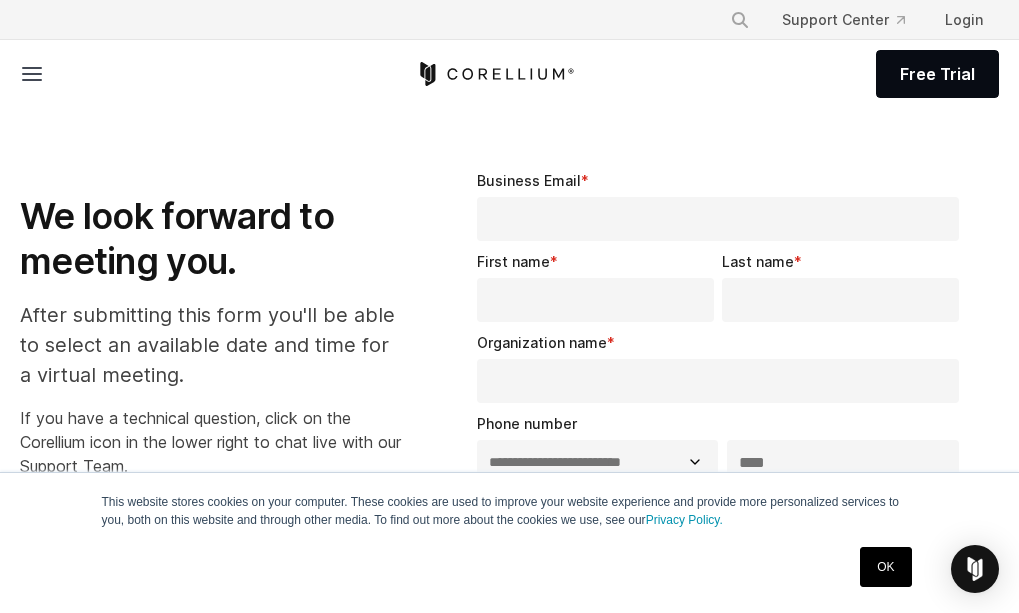 click on "Business Email *" at bounding box center [718, 219] 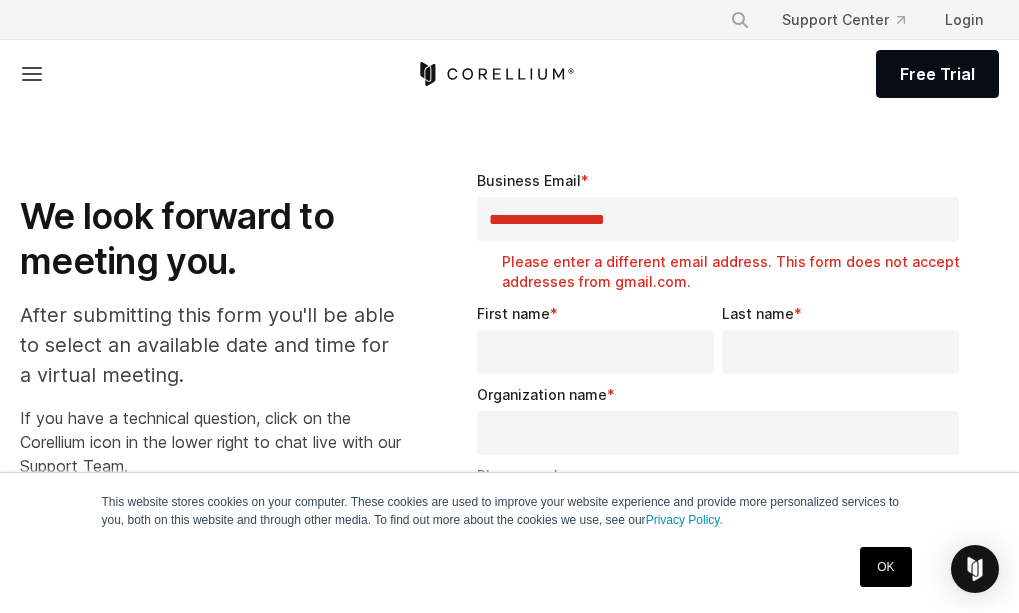 click on "**********" at bounding box center (718, 219) 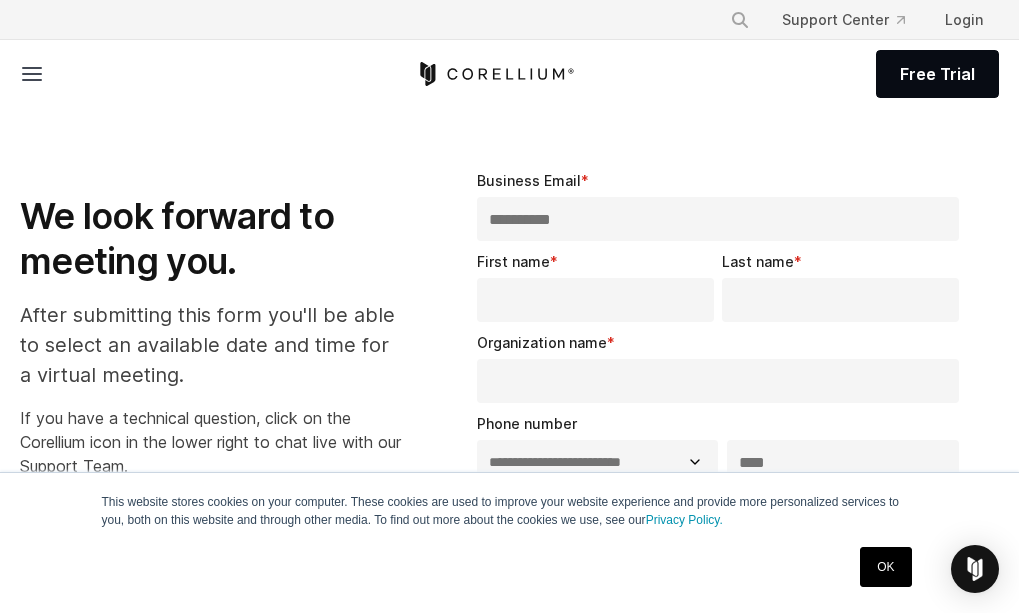 type on "*********" 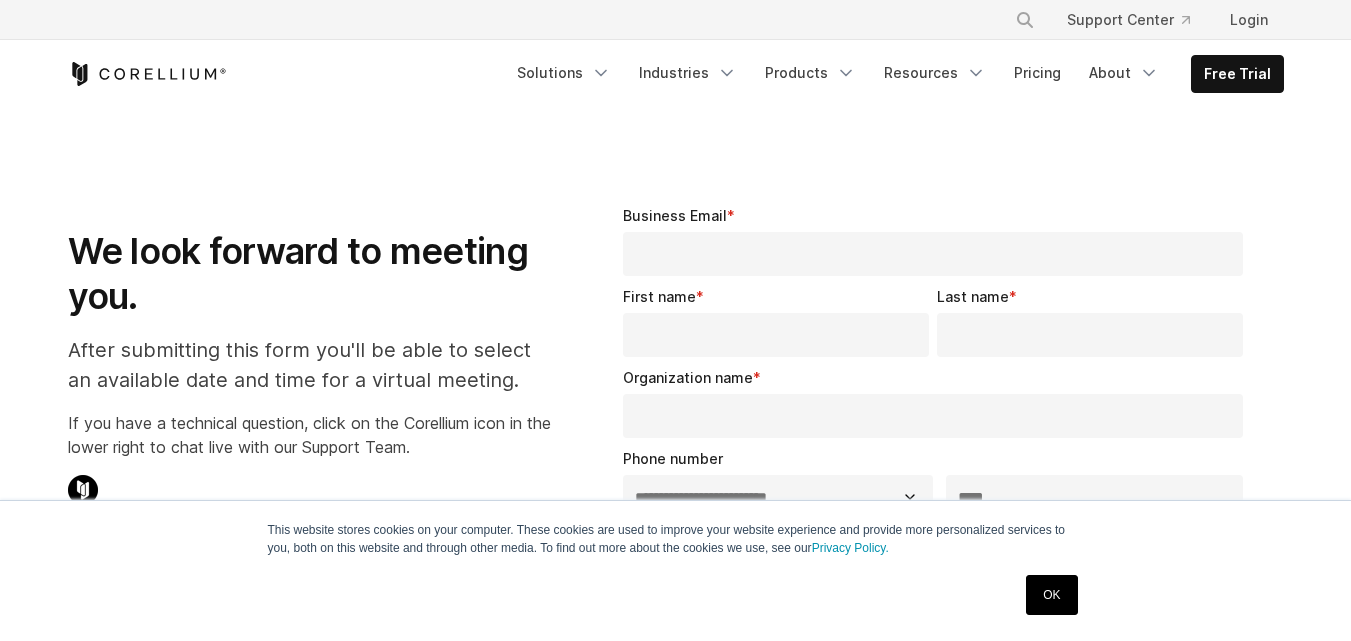 select on "**" 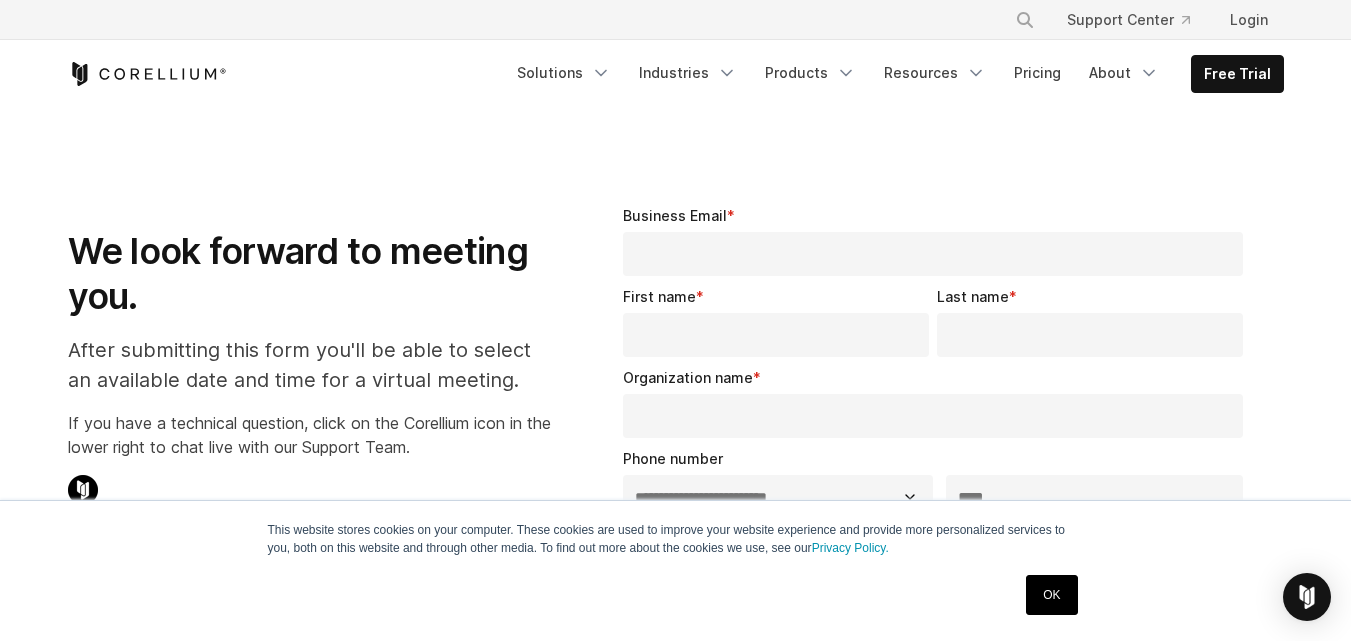 click on "**********" at bounding box center [675, 697] 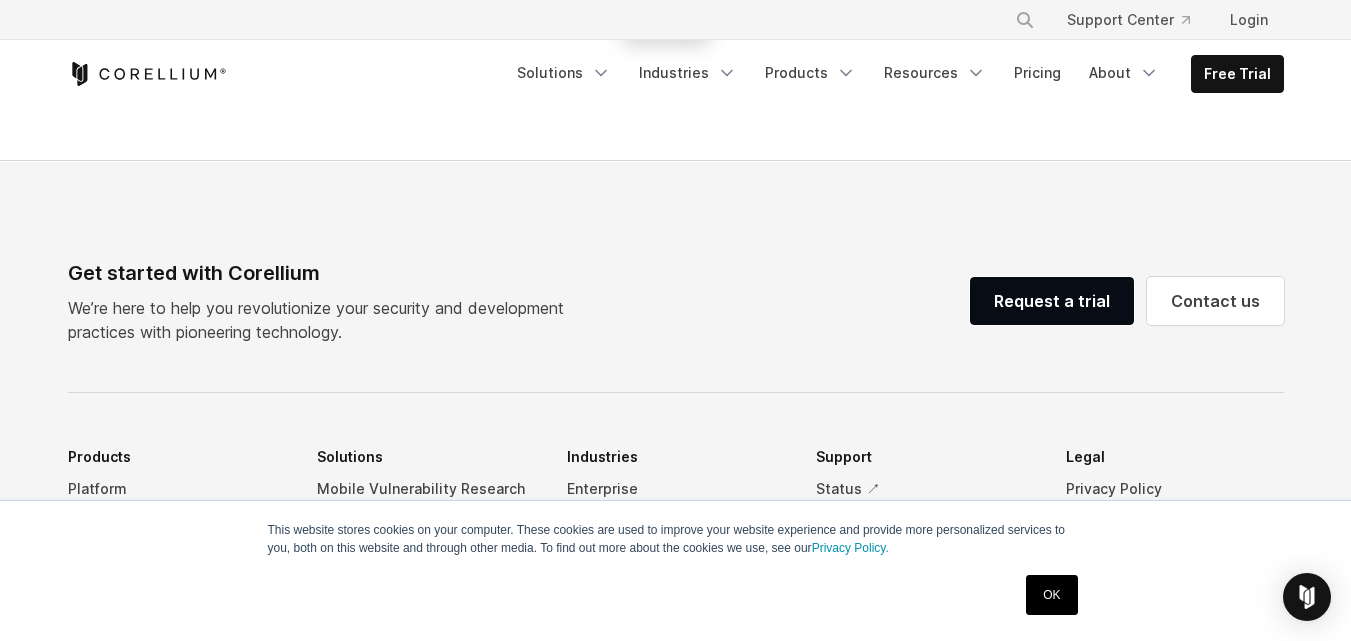scroll, scrollTop: 1121, scrollLeft: 0, axis: vertical 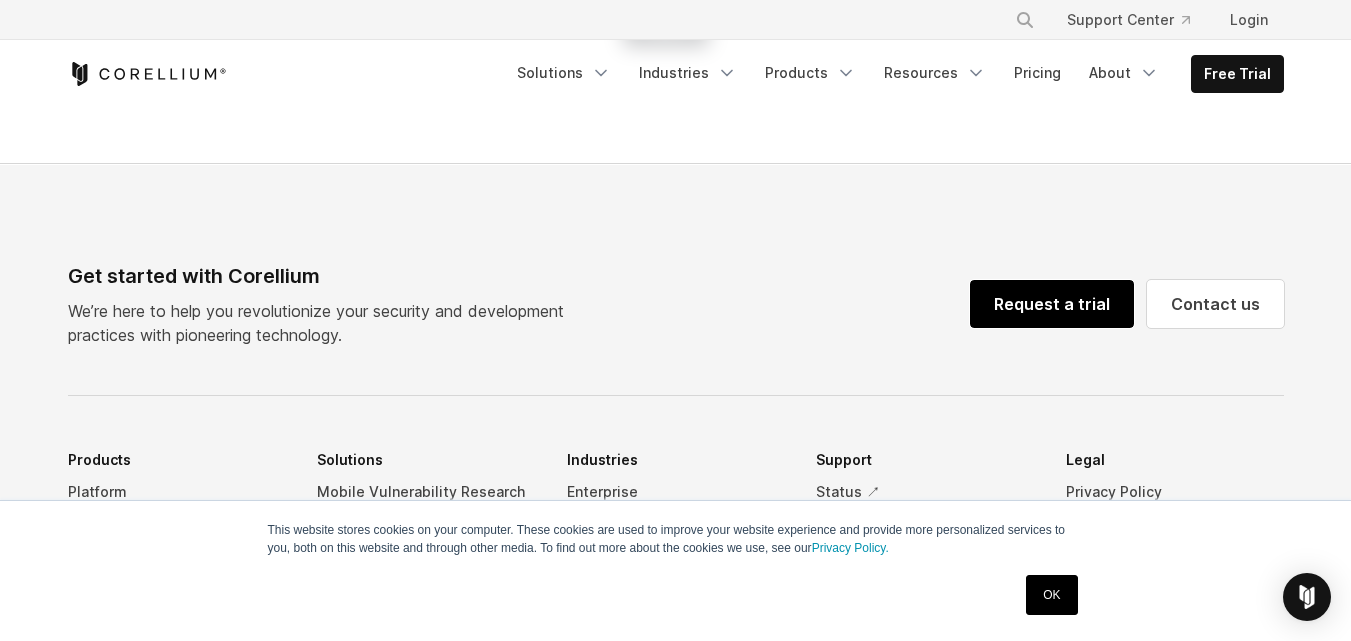 click on "Request a trial" at bounding box center [1052, 304] 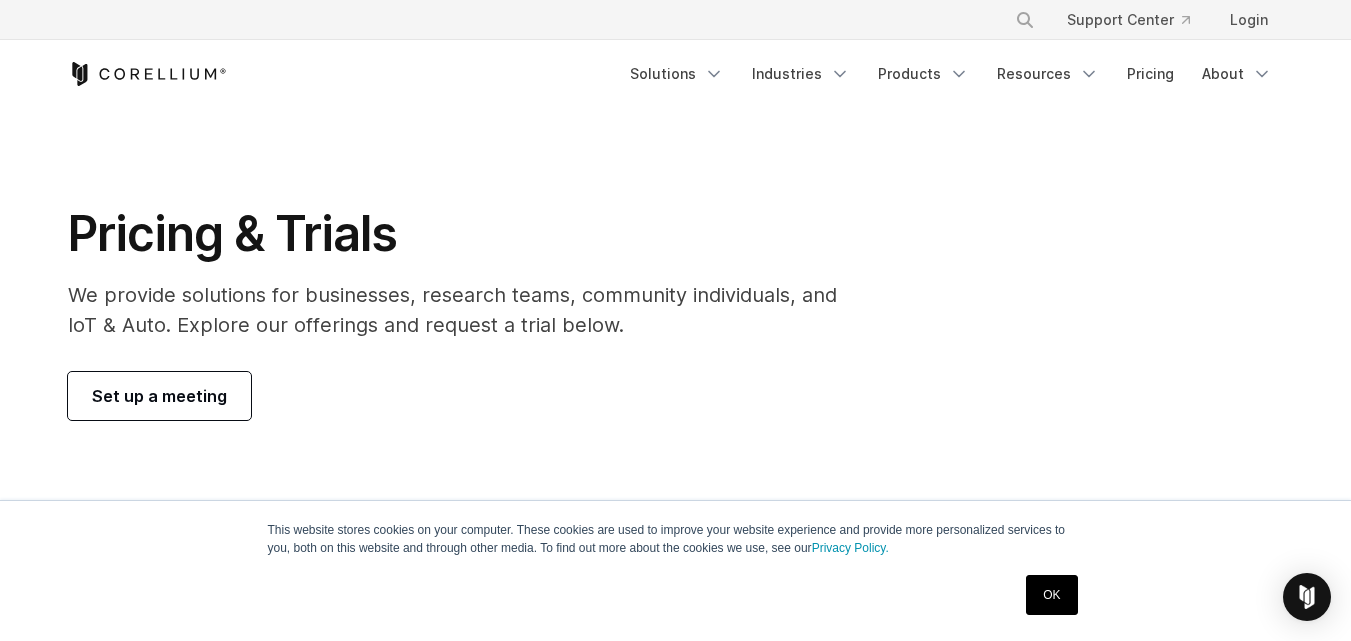scroll, scrollTop: 0, scrollLeft: 0, axis: both 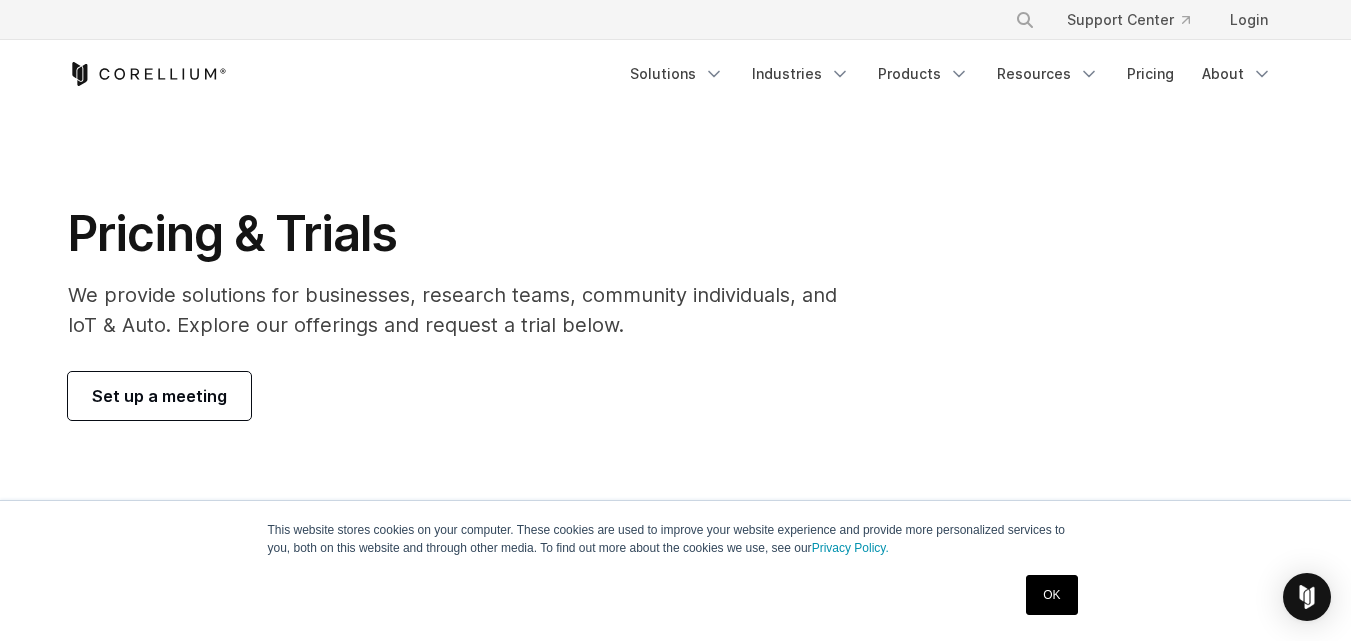 click on "This website stores cookies on your computer. These cookies are used to improve your website experience and provide more personalized services to you, both on this website and through other media. To find out more about the cookies we use, see our  Privacy Policy.
OK" at bounding box center (676, 571) 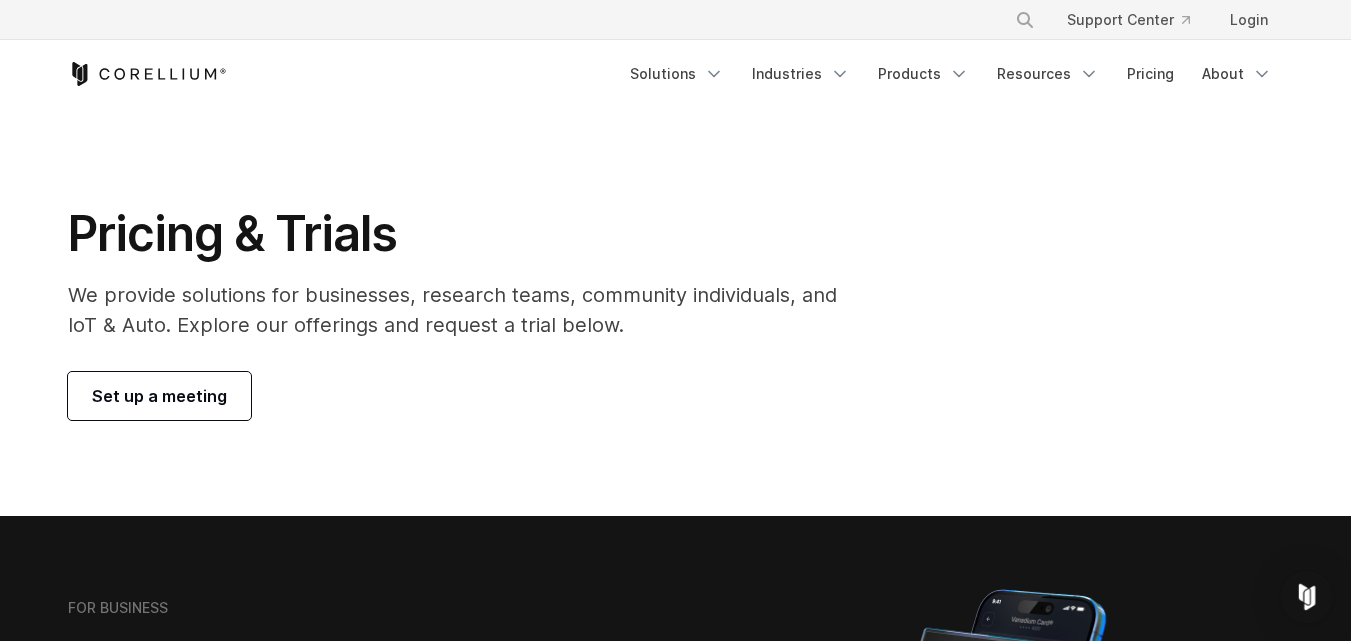 click at bounding box center (1307, 597) 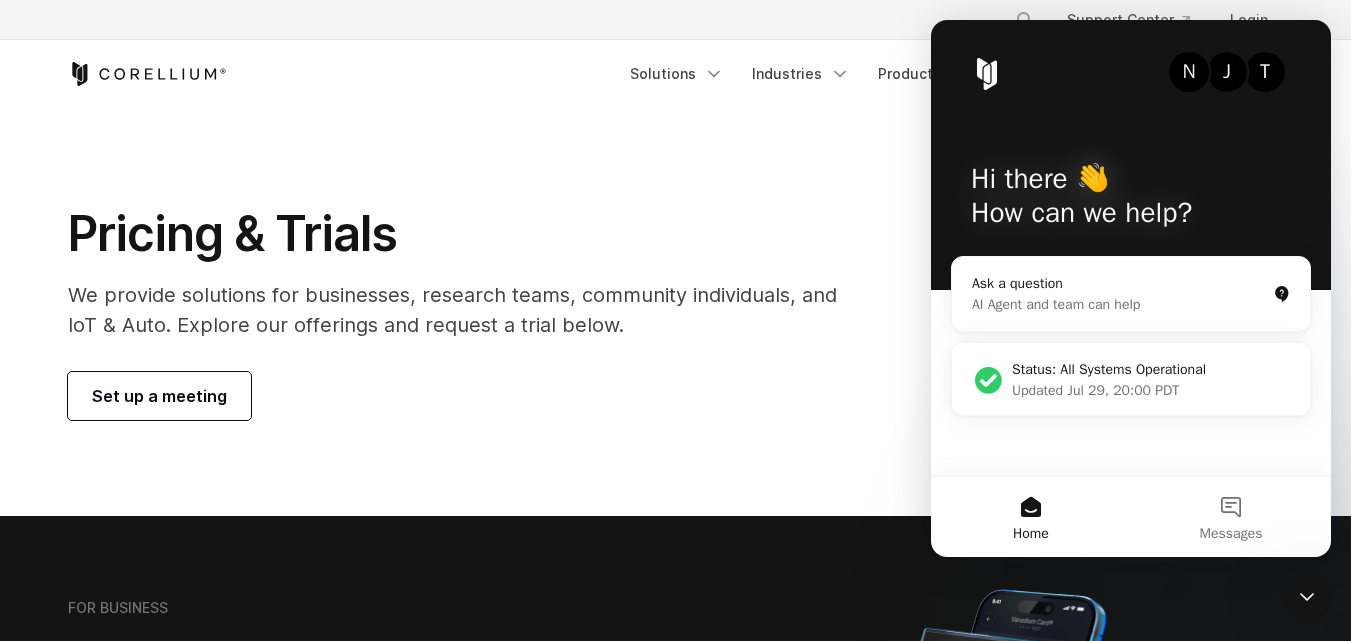 scroll, scrollTop: 0, scrollLeft: 0, axis: both 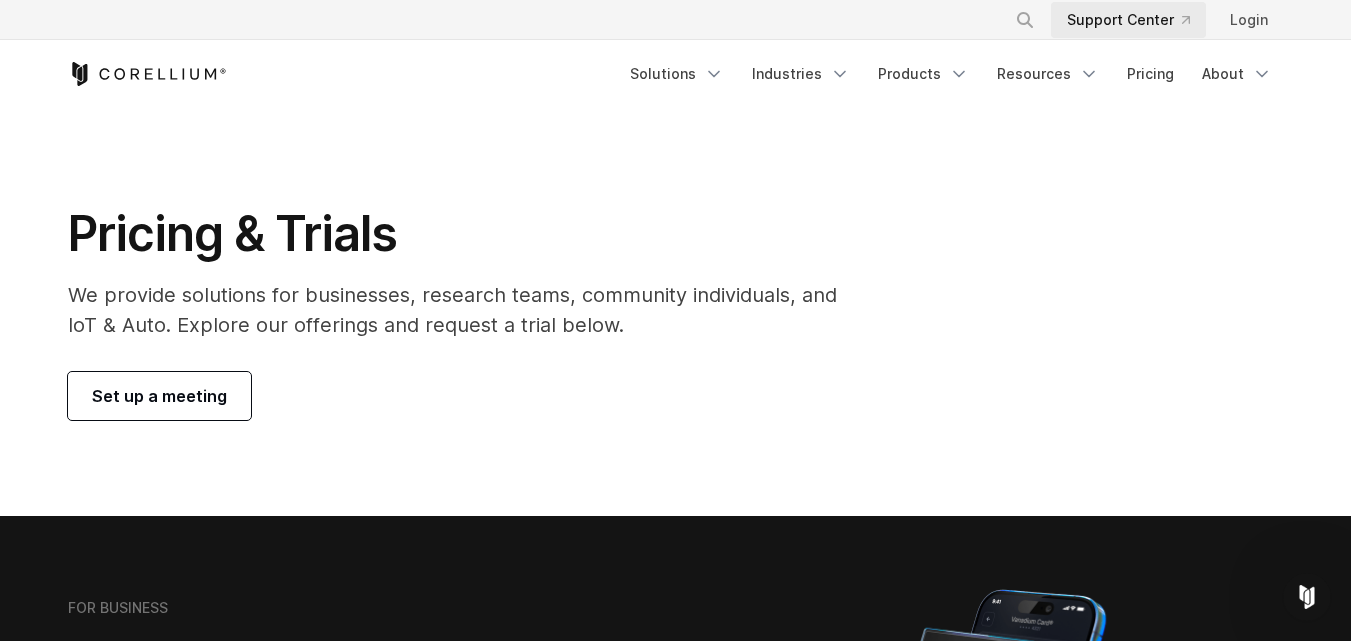 click on "Support Center" at bounding box center (1128, 20) 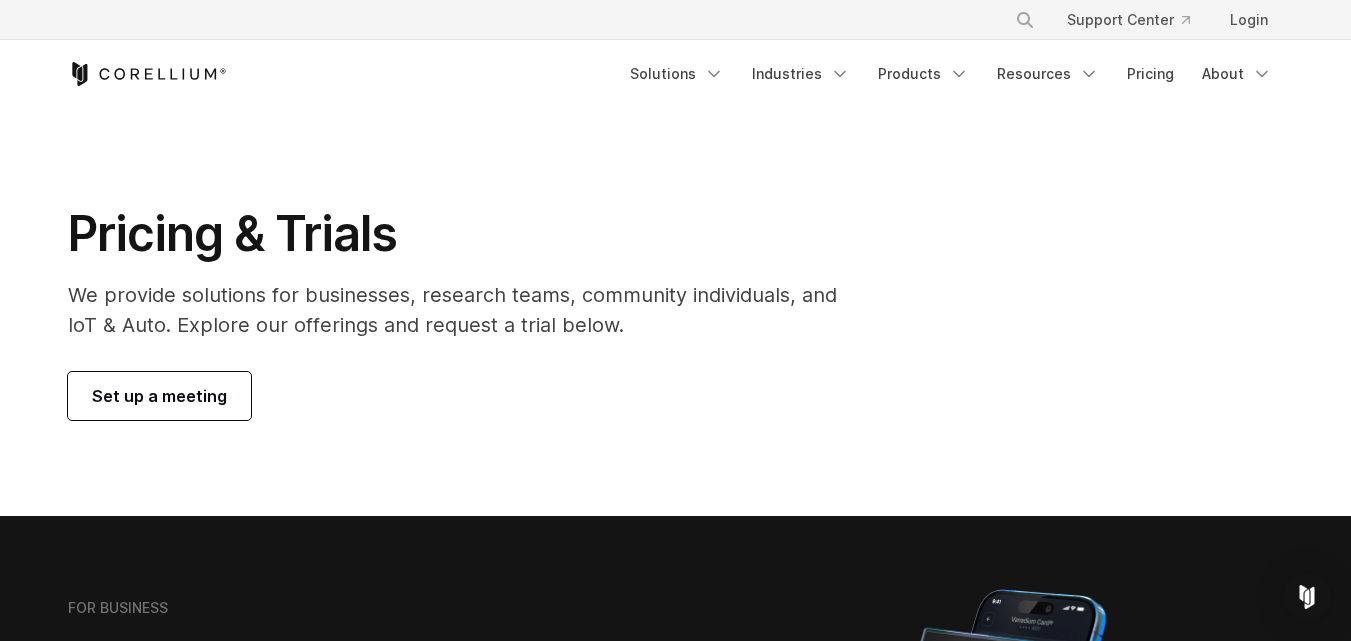 scroll, scrollTop: 0, scrollLeft: 0, axis: both 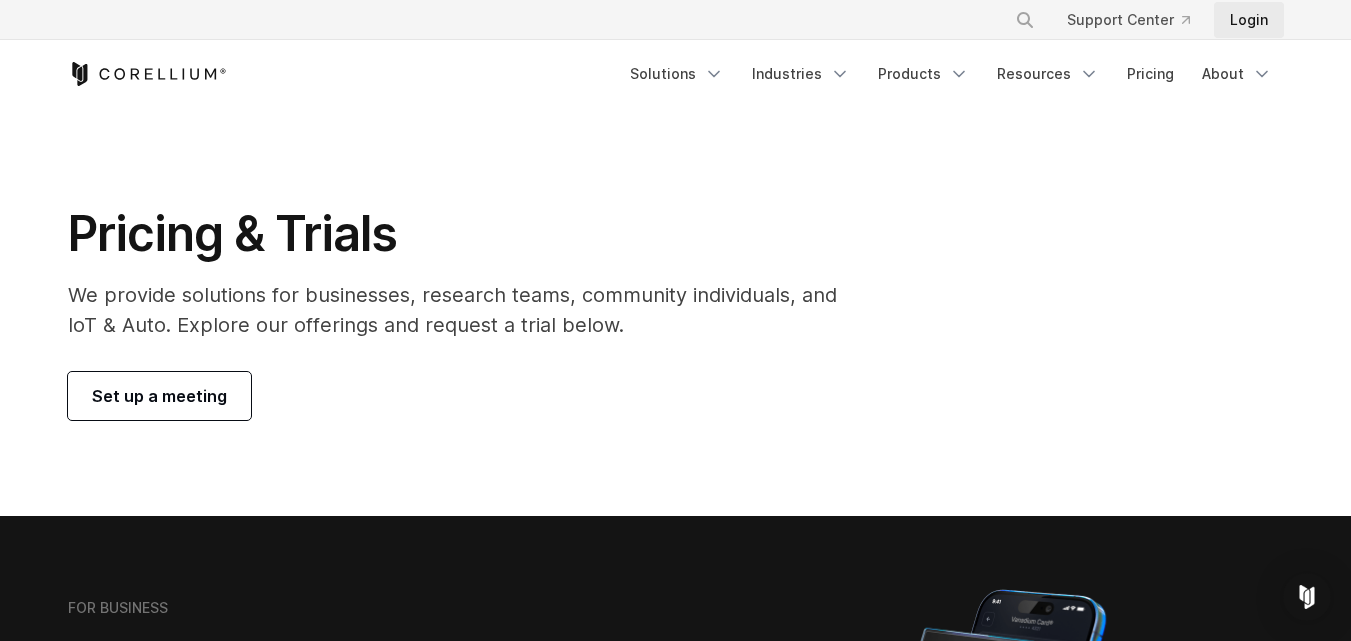 click on "Login" at bounding box center [1249, 20] 